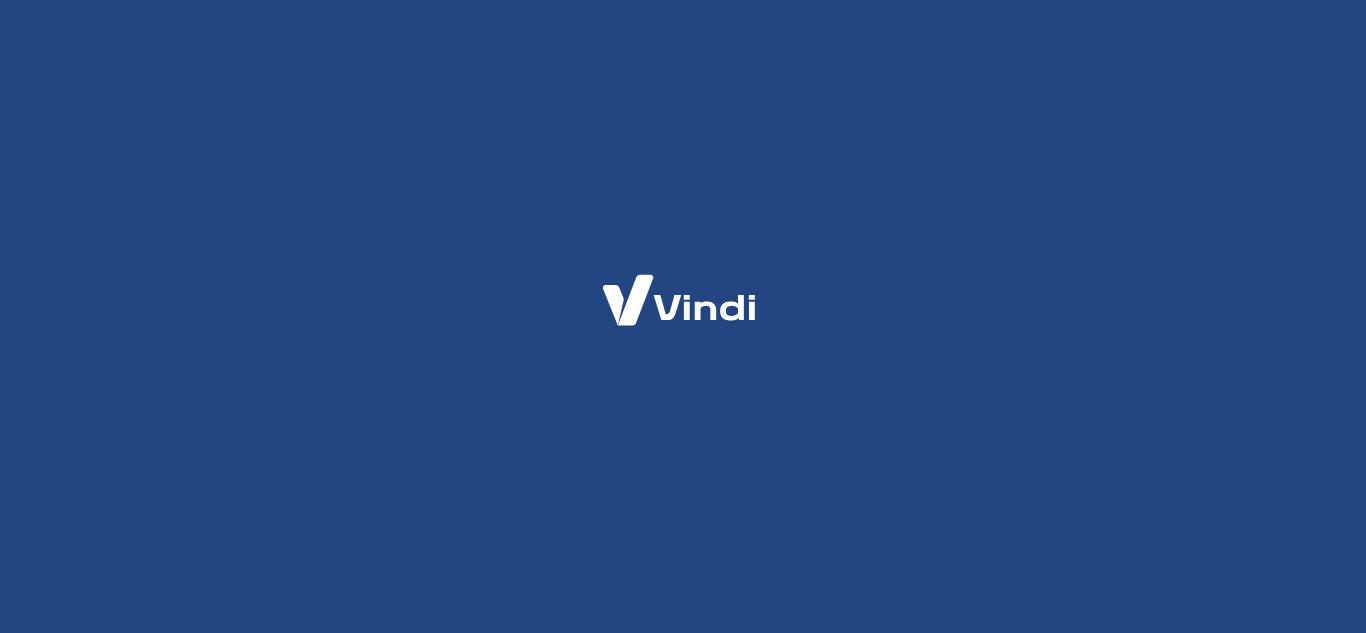 scroll, scrollTop: 0, scrollLeft: 0, axis: both 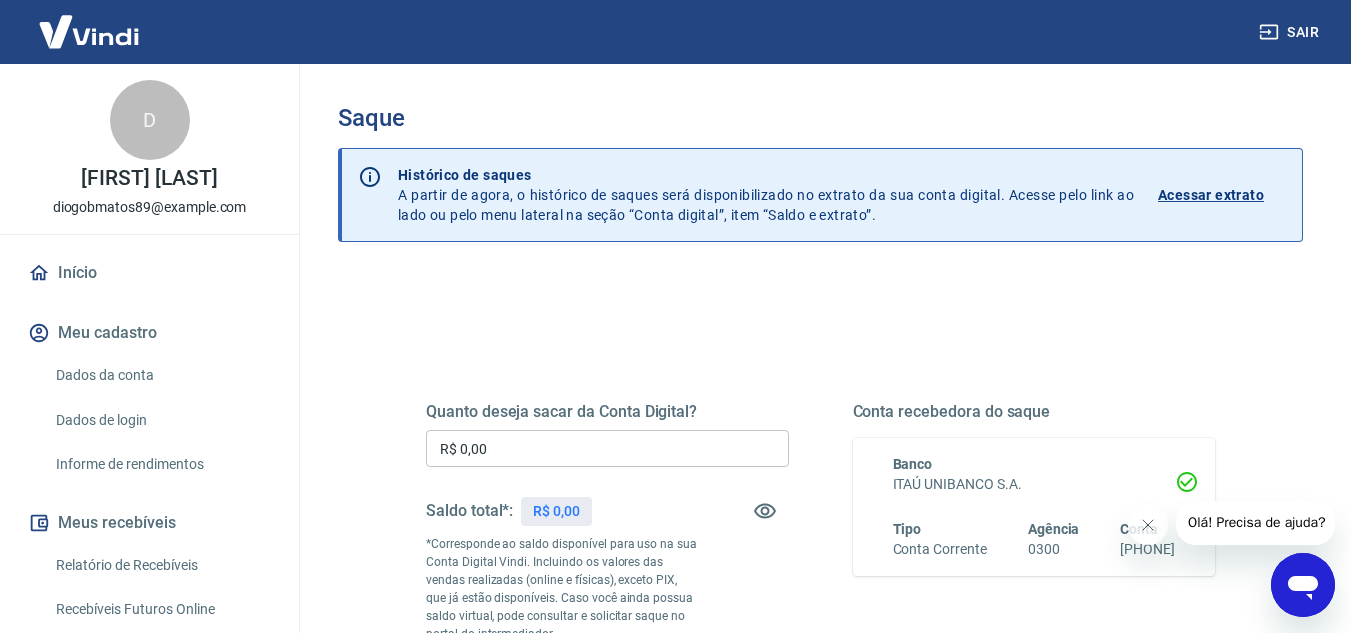 click on "Acessar extrato" at bounding box center (1211, 195) 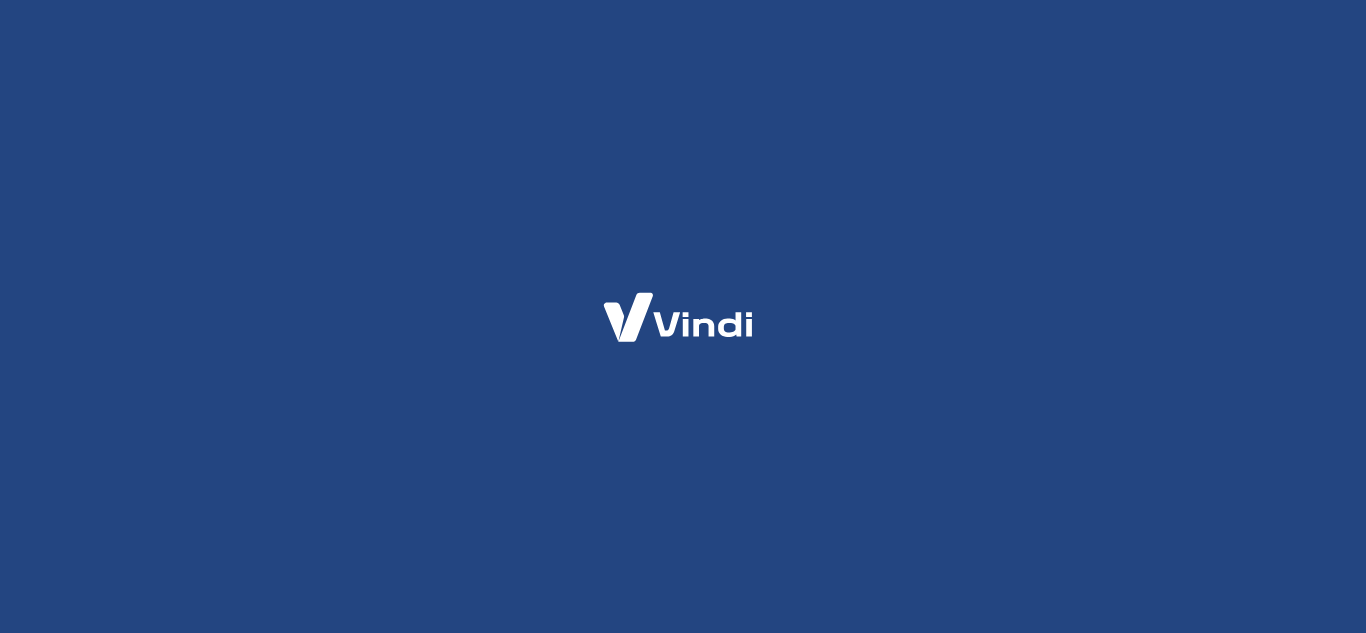 scroll, scrollTop: 0, scrollLeft: 0, axis: both 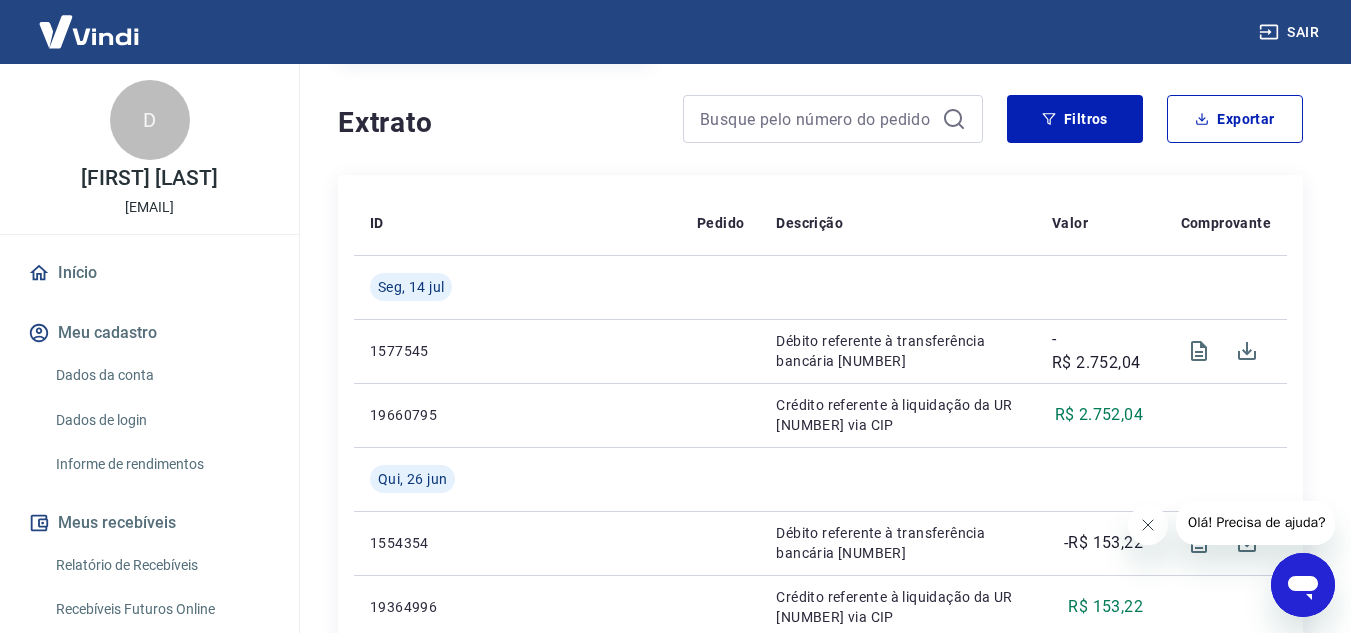 click 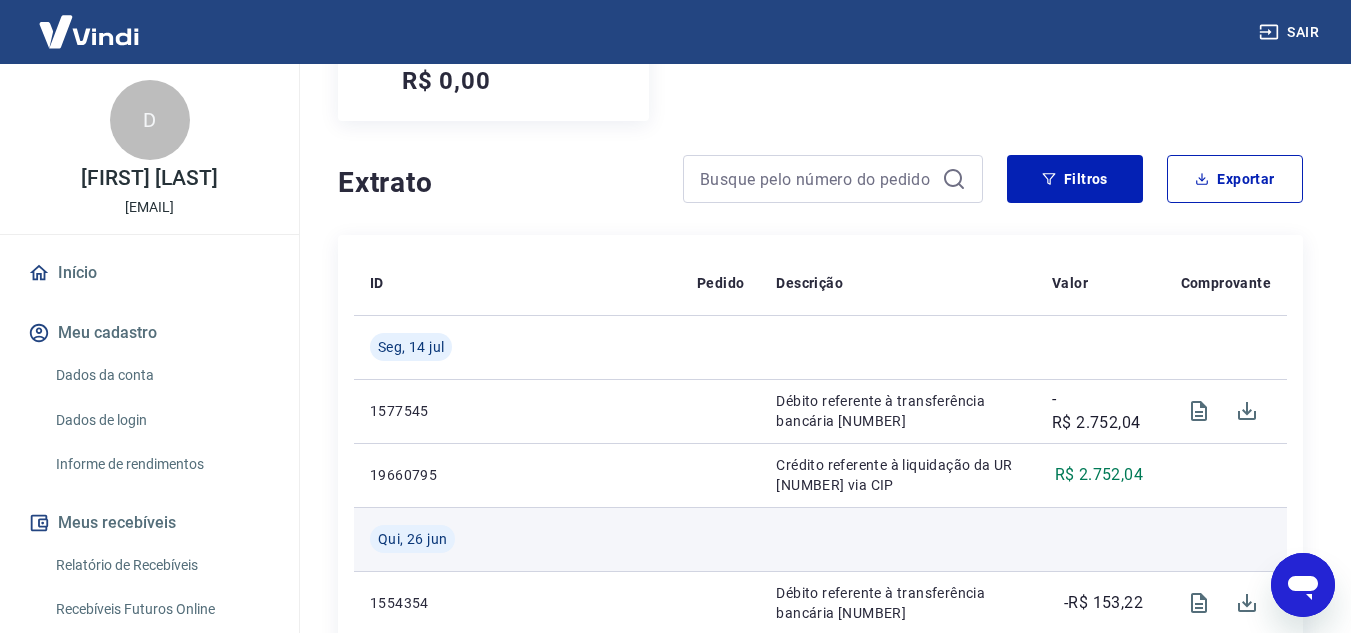 scroll, scrollTop: 309, scrollLeft: 0, axis: vertical 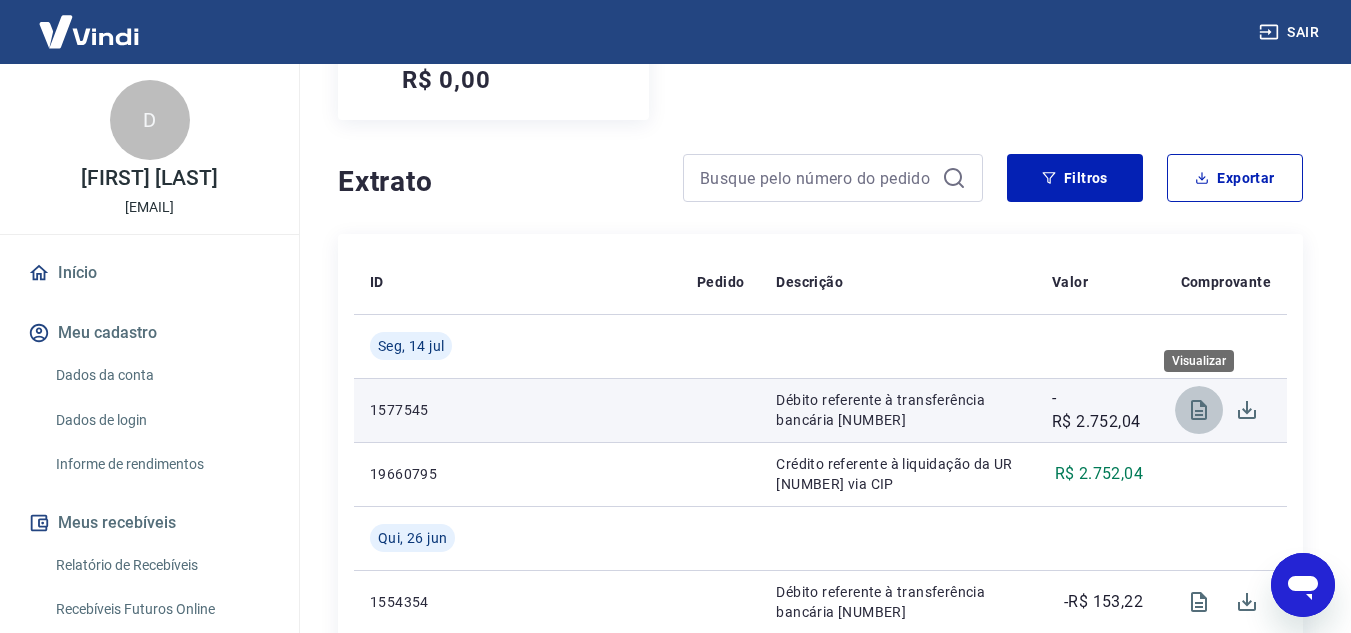 click 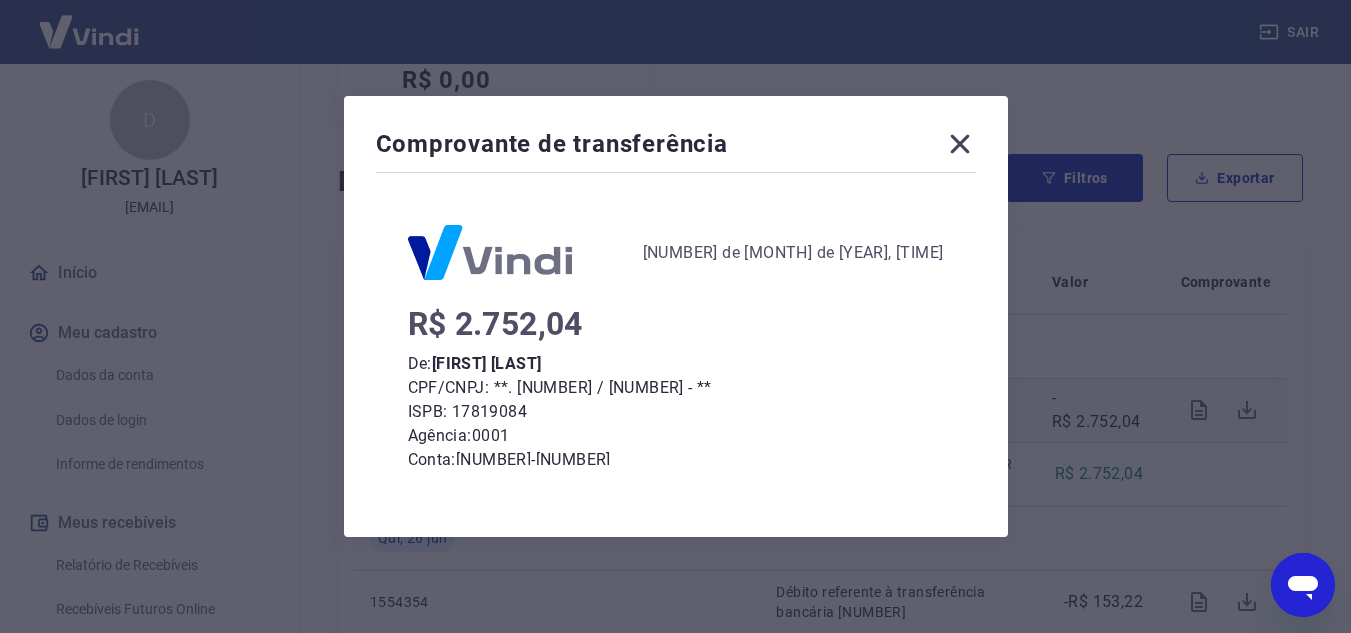 click 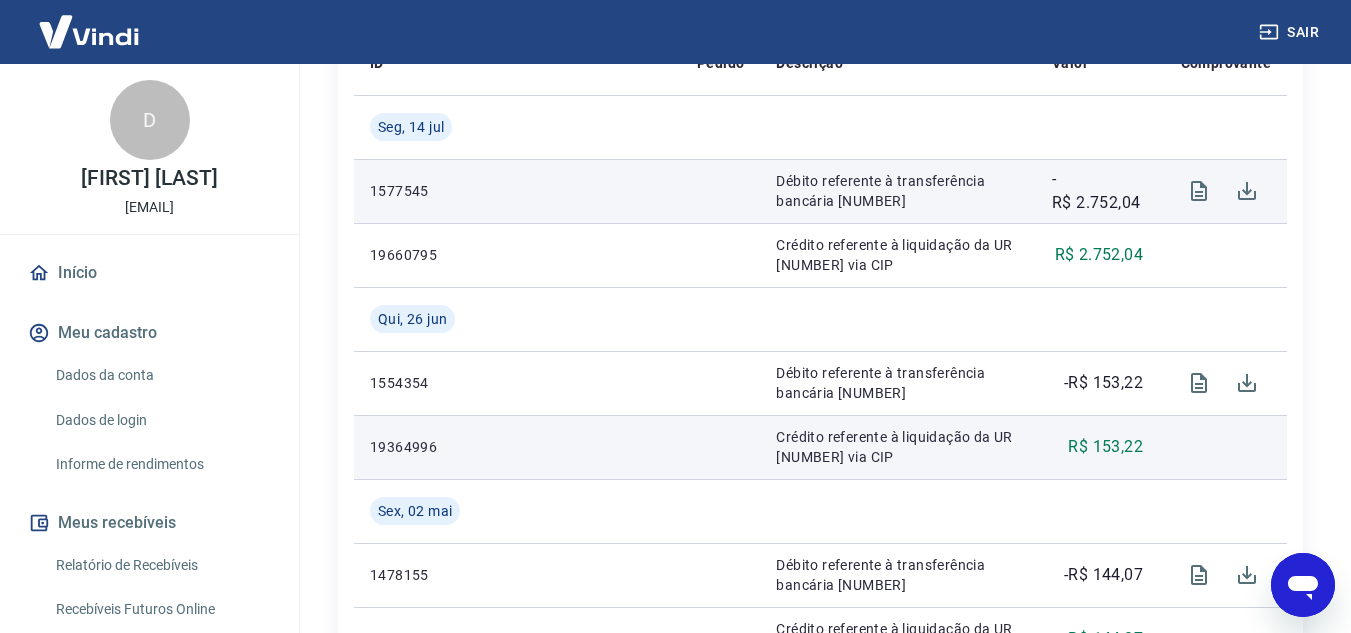 scroll, scrollTop: 529, scrollLeft: 0, axis: vertical 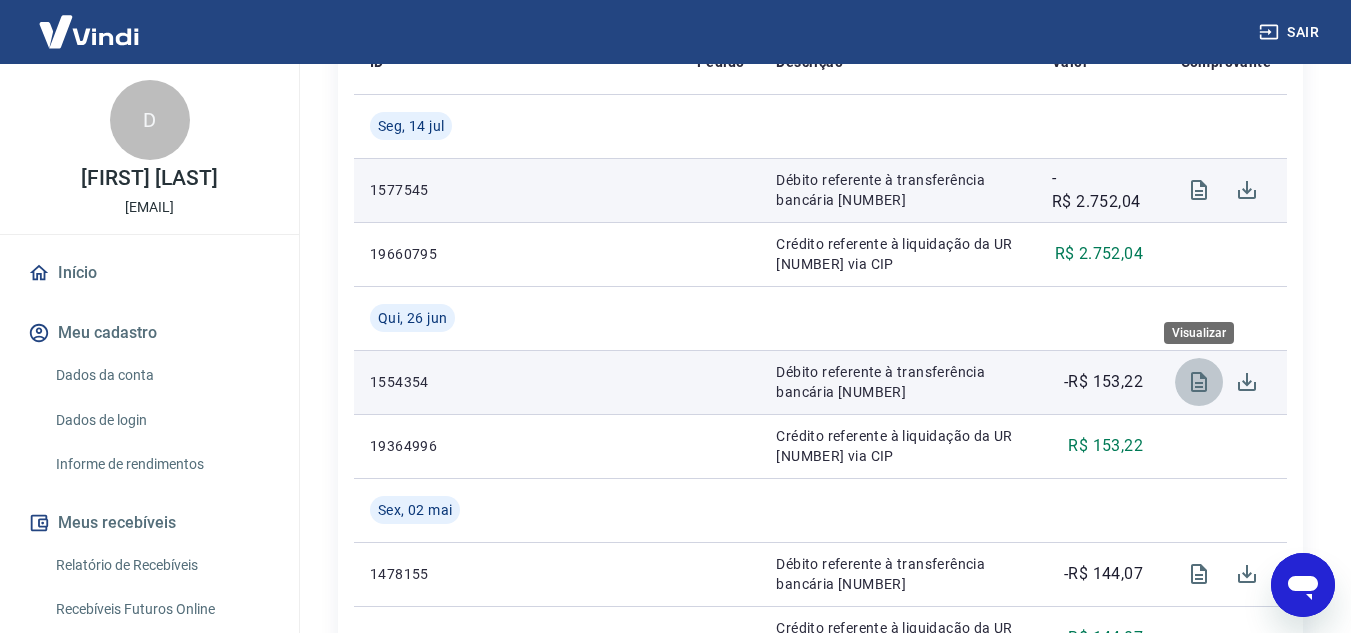 click 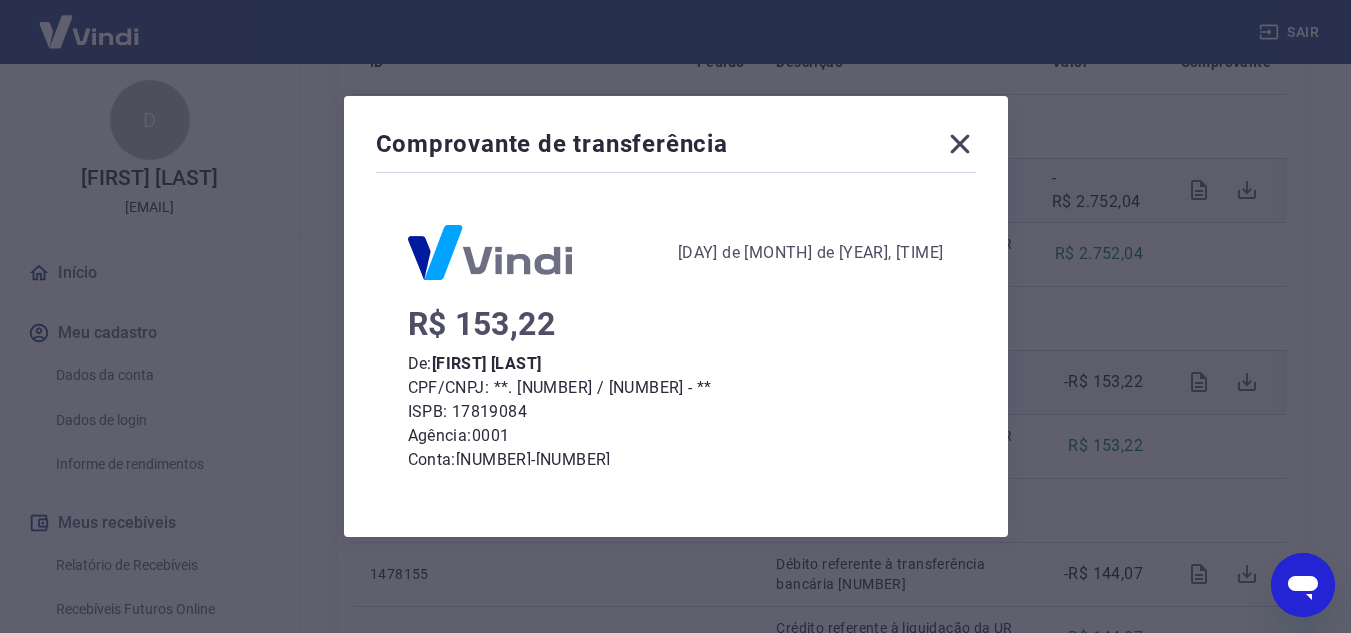 click 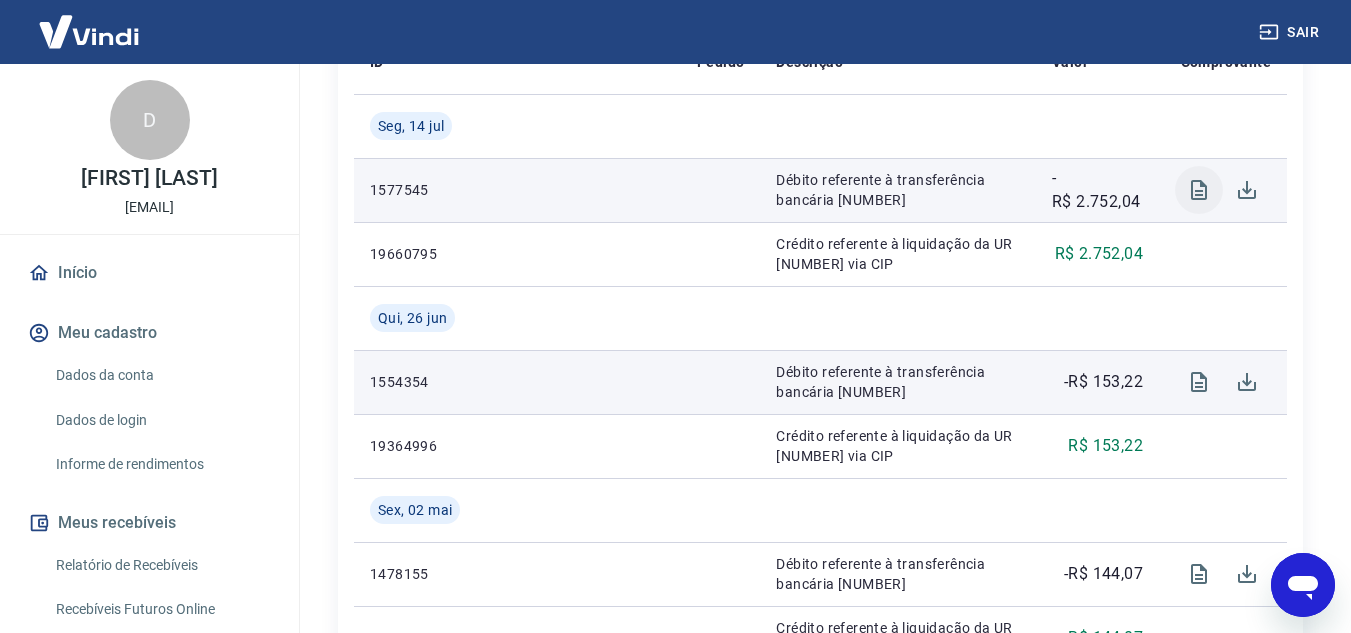 click 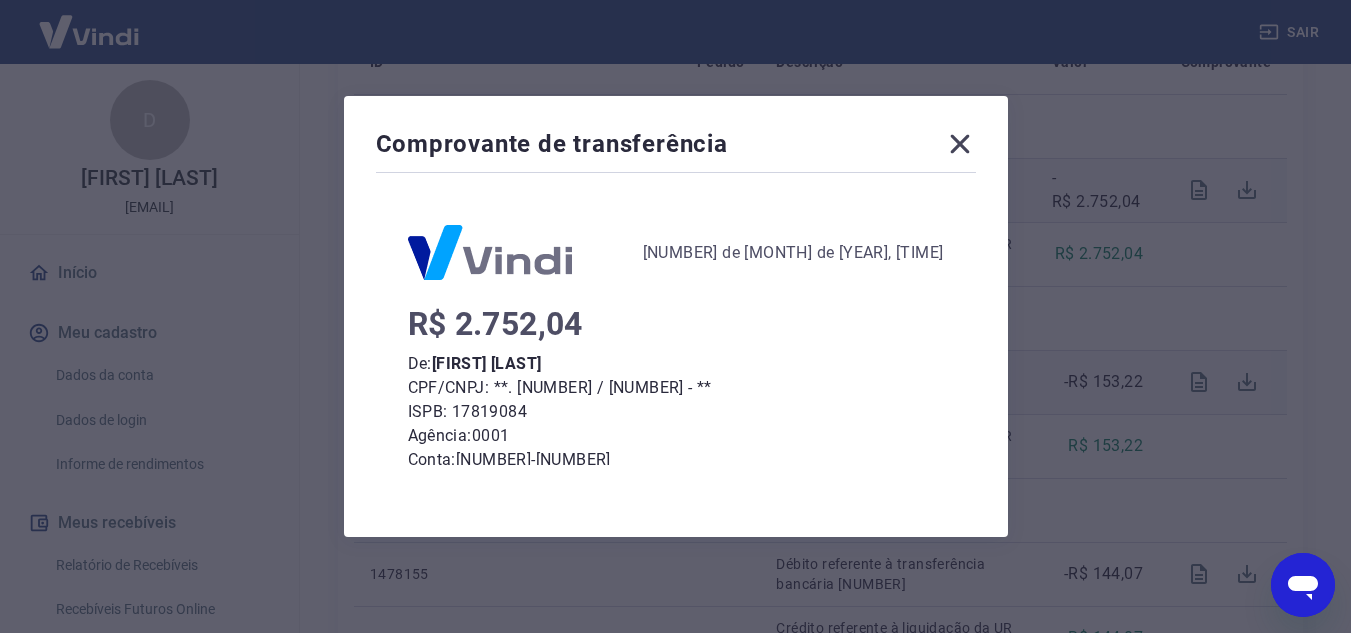 click 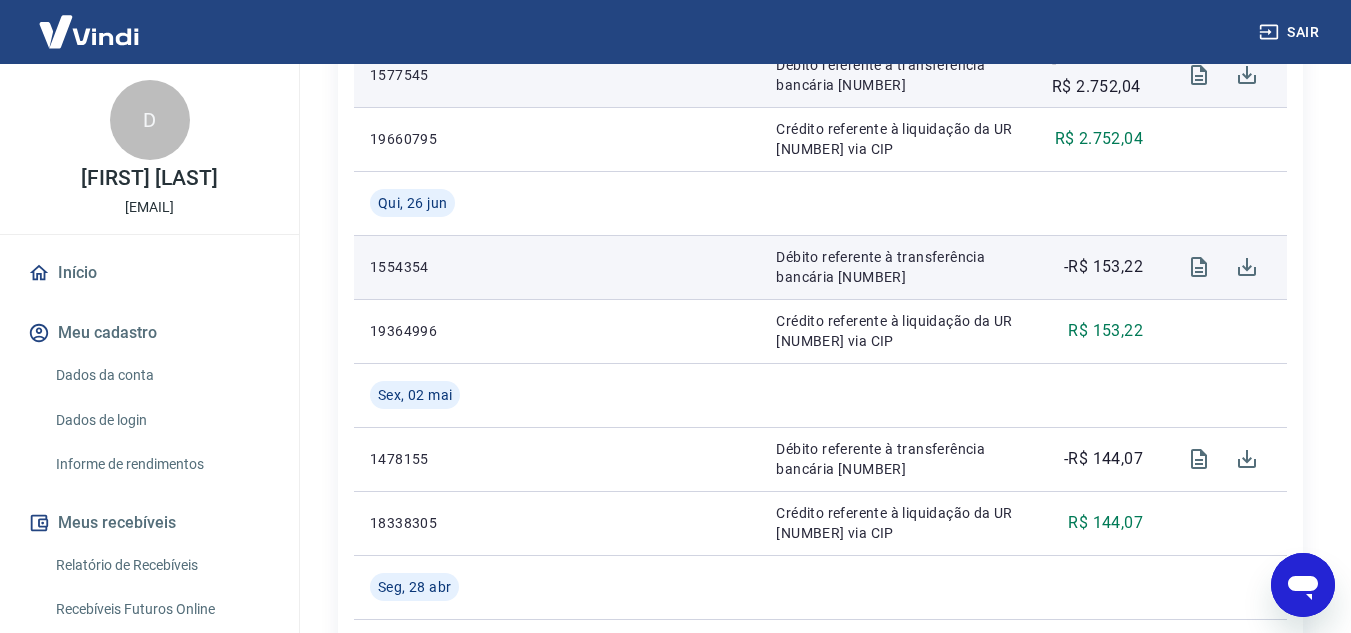 scroll, scrollTop: 645, scrollLeft: 0, axis: vertical 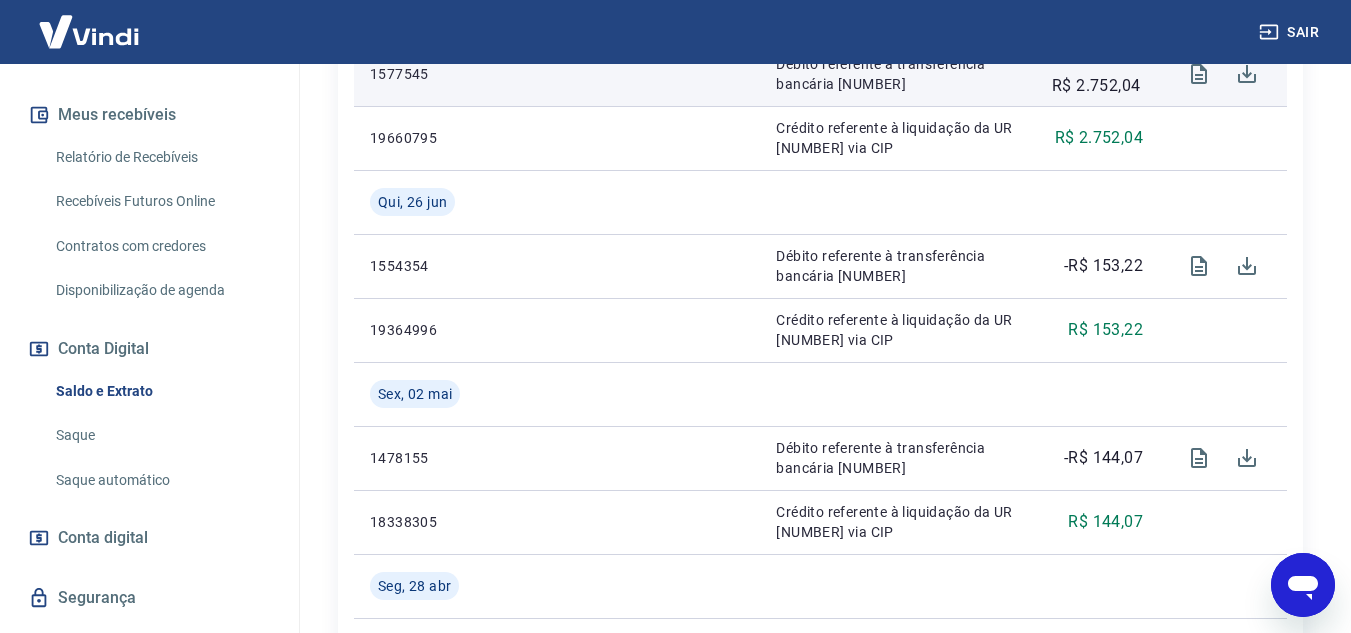 click on "Saque automático" at bounding box center (161, 480) 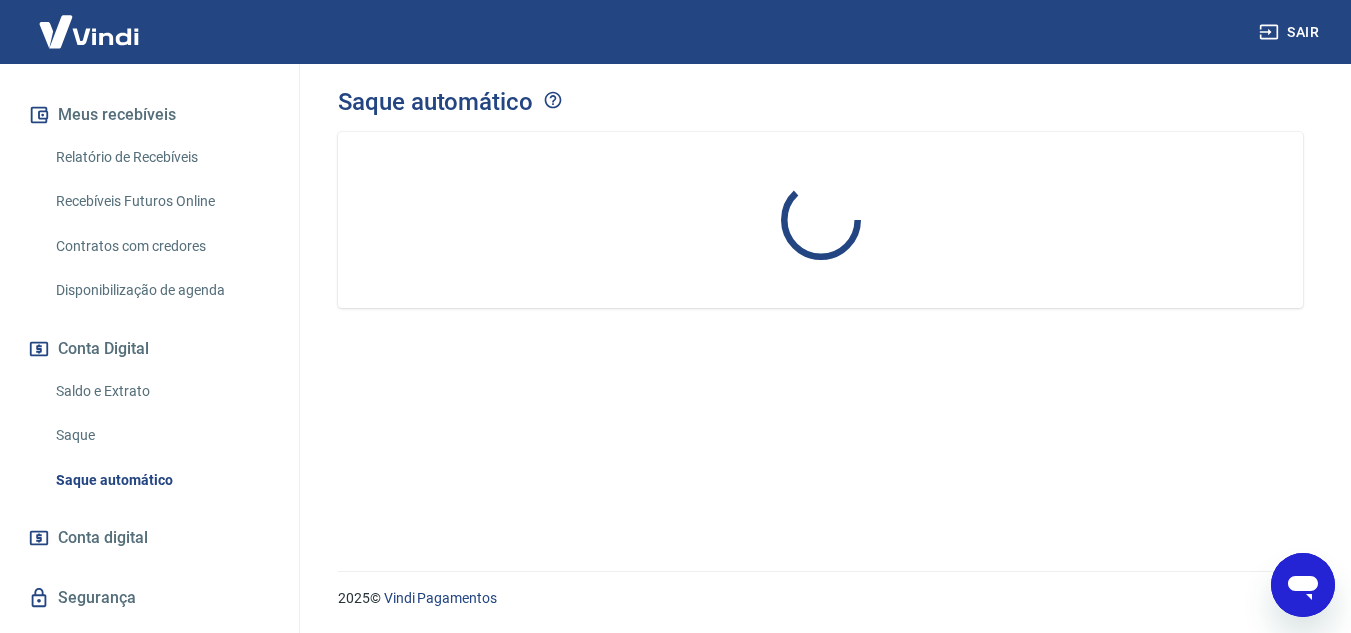 scroll, scrollTop: 0, scrollLeft: 0, axis: both 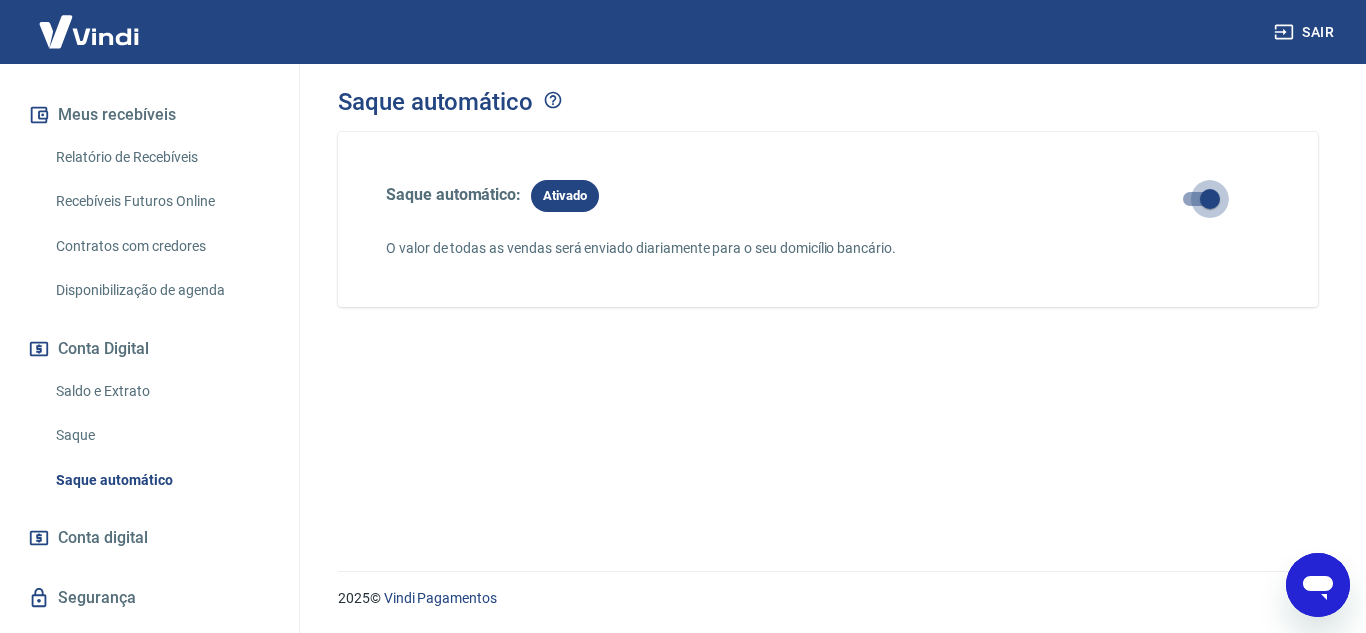 click at bounding box center [1210, 199] 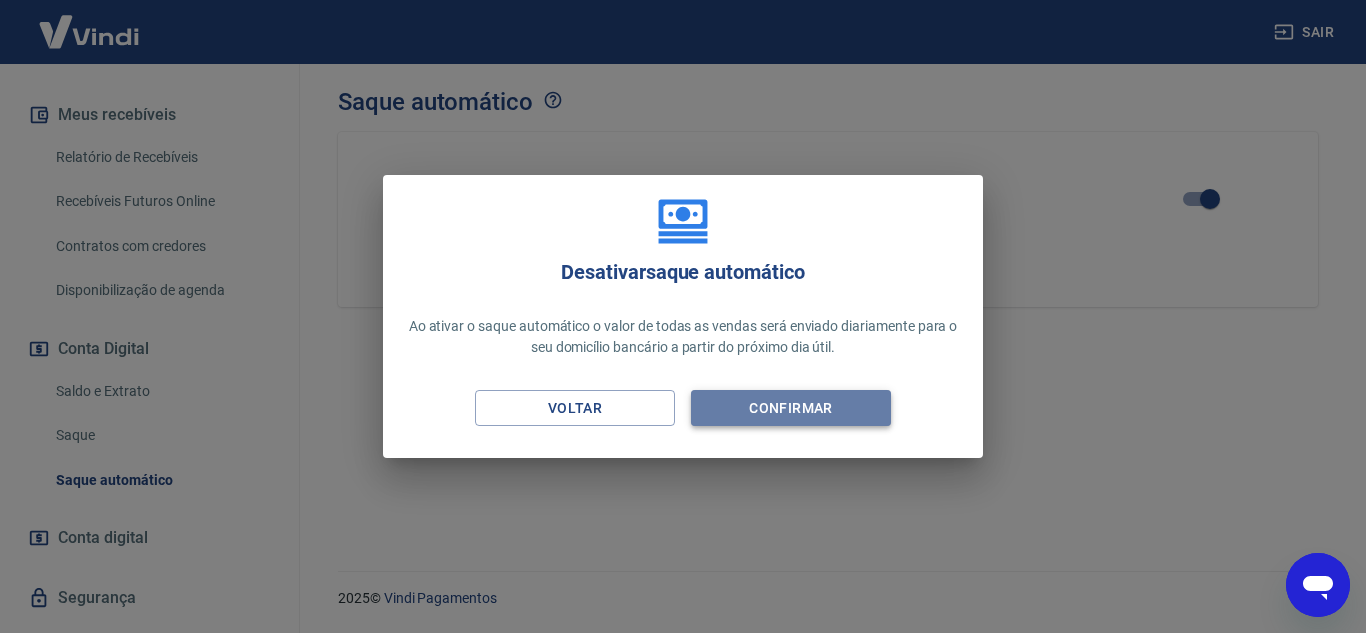 click on "Confirmar" at bounding box center [791, 408] 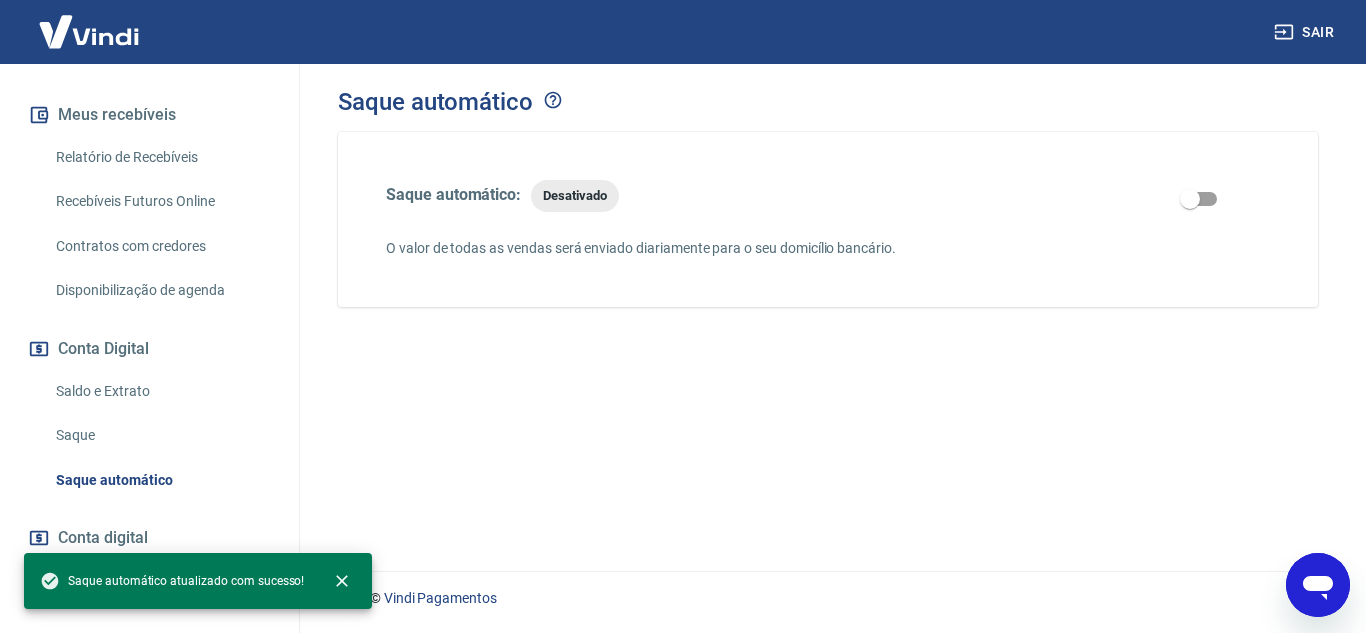 click on "Saldo e Extrato" at bounding box center [161, 391] 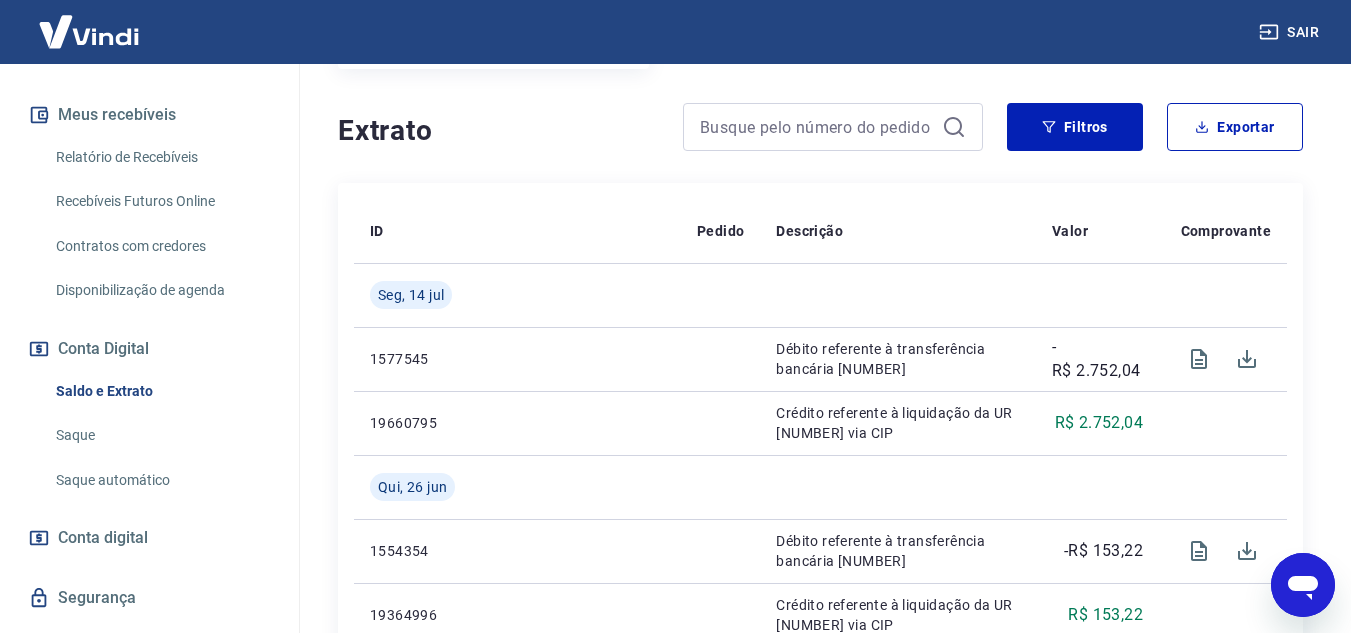 scroll, scrollTop: 361, scrollLeft: 0, axis: vertical 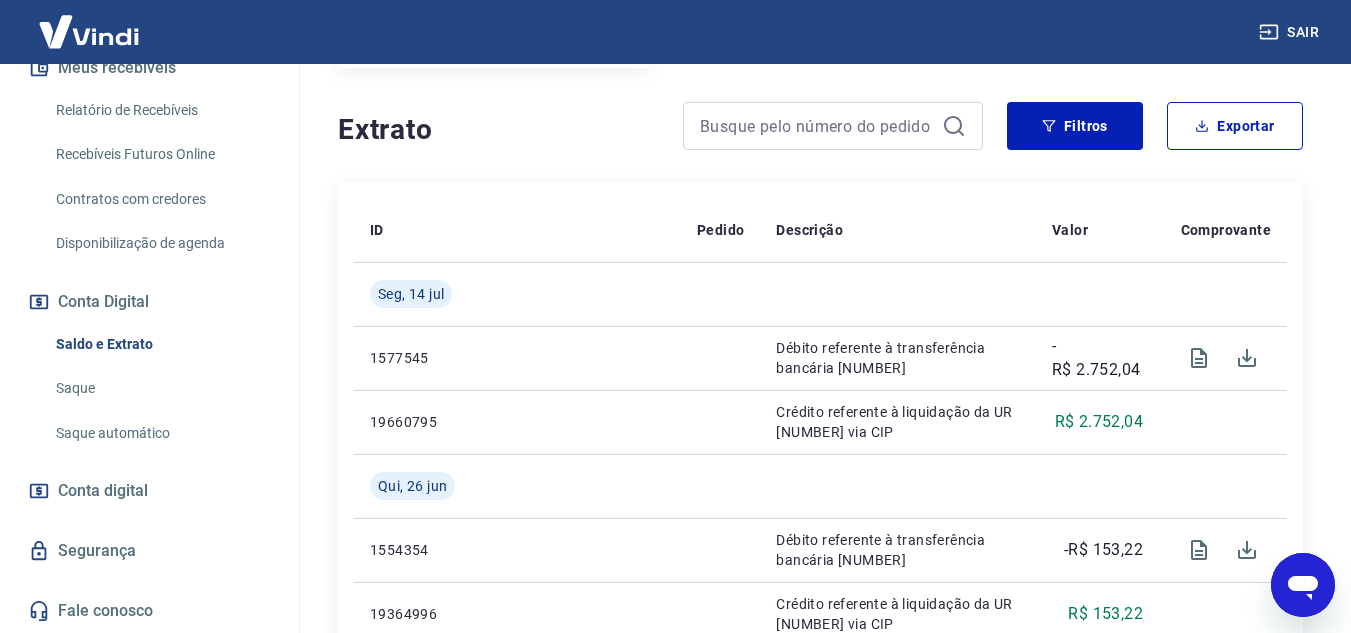 click on "Conta digital" at bounding box center (103, 491) 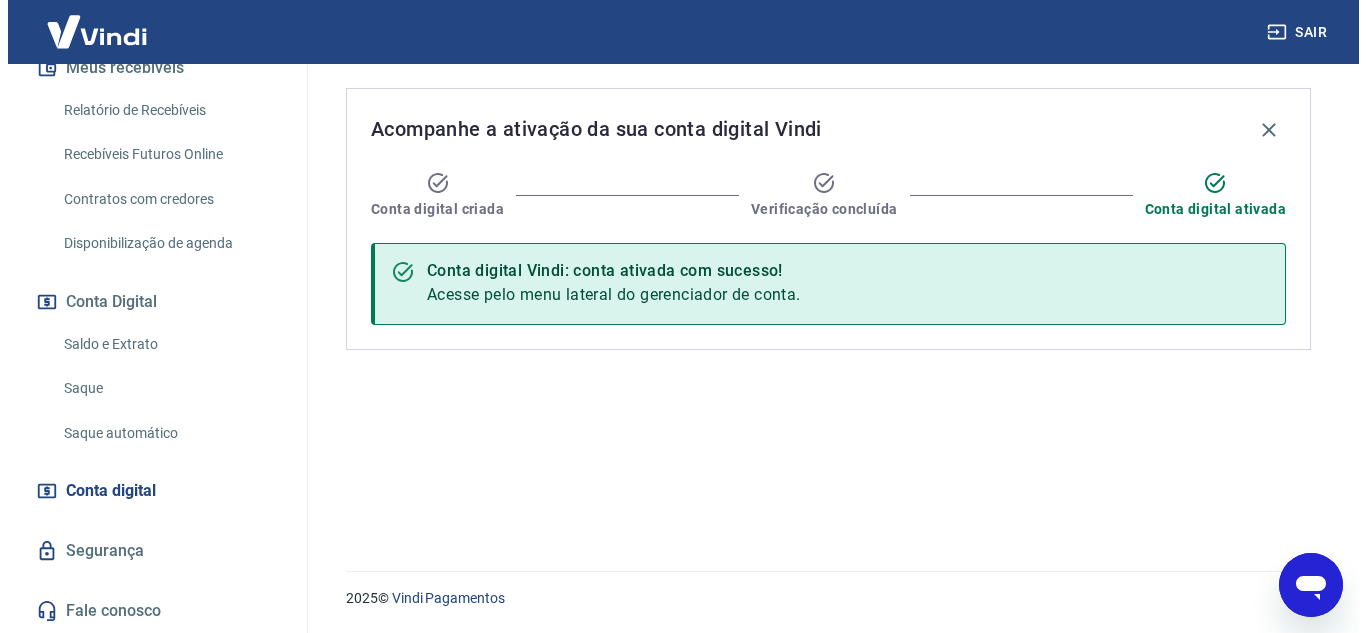 scroll, scrollTop: 0, scrollLeft: 0, axis: both 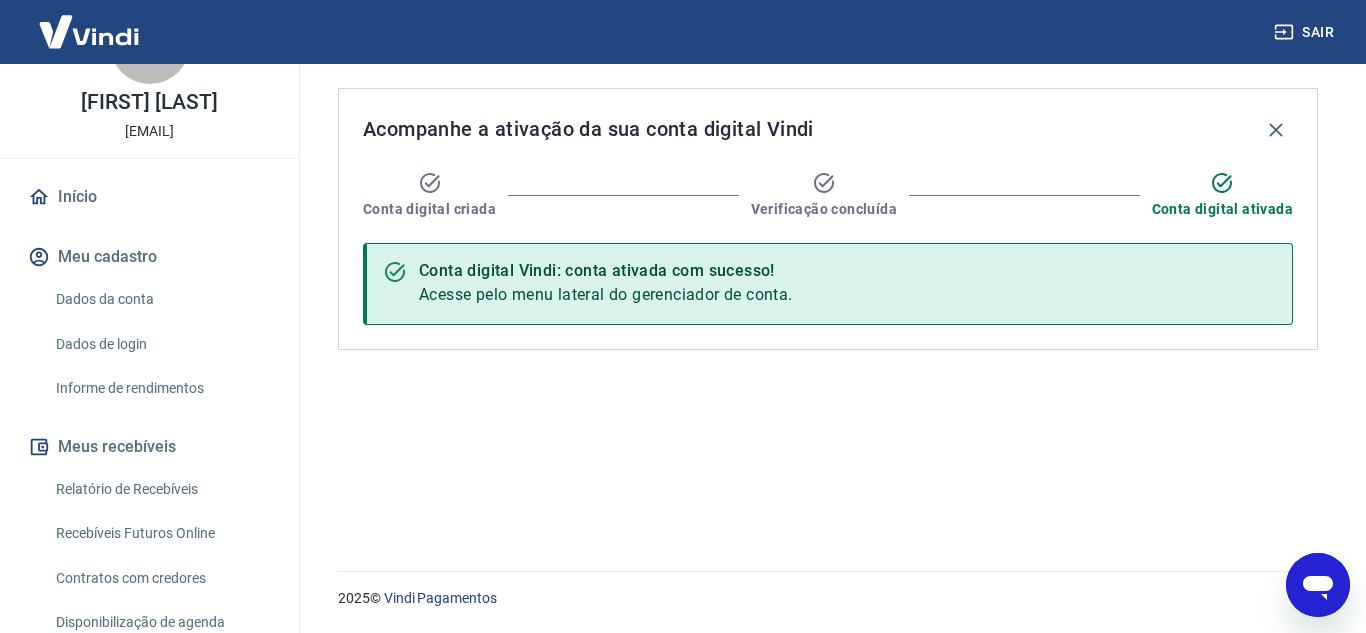click on "Dados da conta" at bounding box center [161, 299] 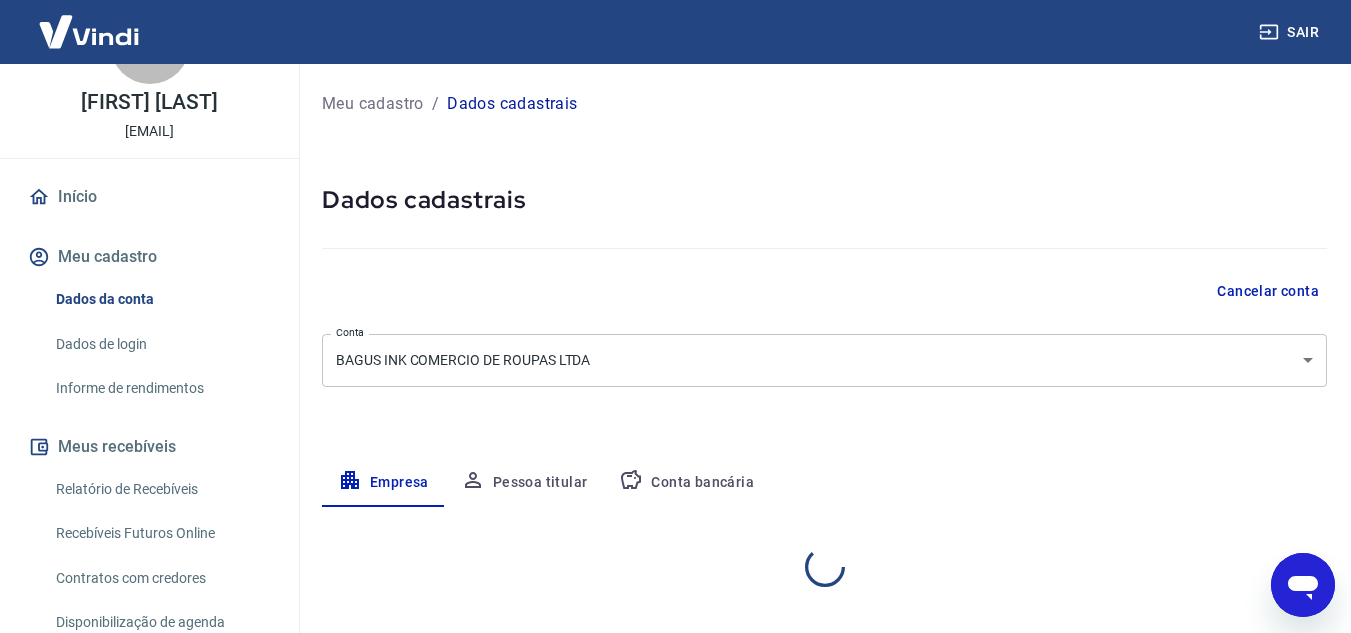 select on "SP" 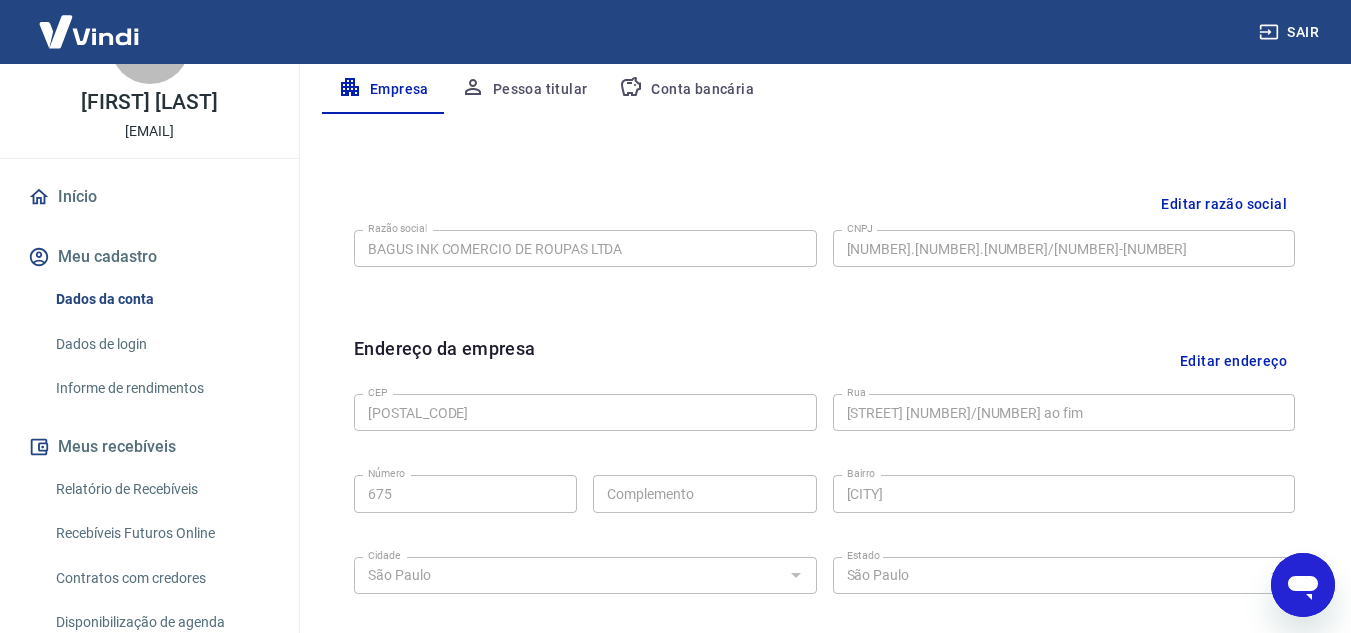 scroll, scrollTop: 394, scrollLeft: 0, axis: vertical 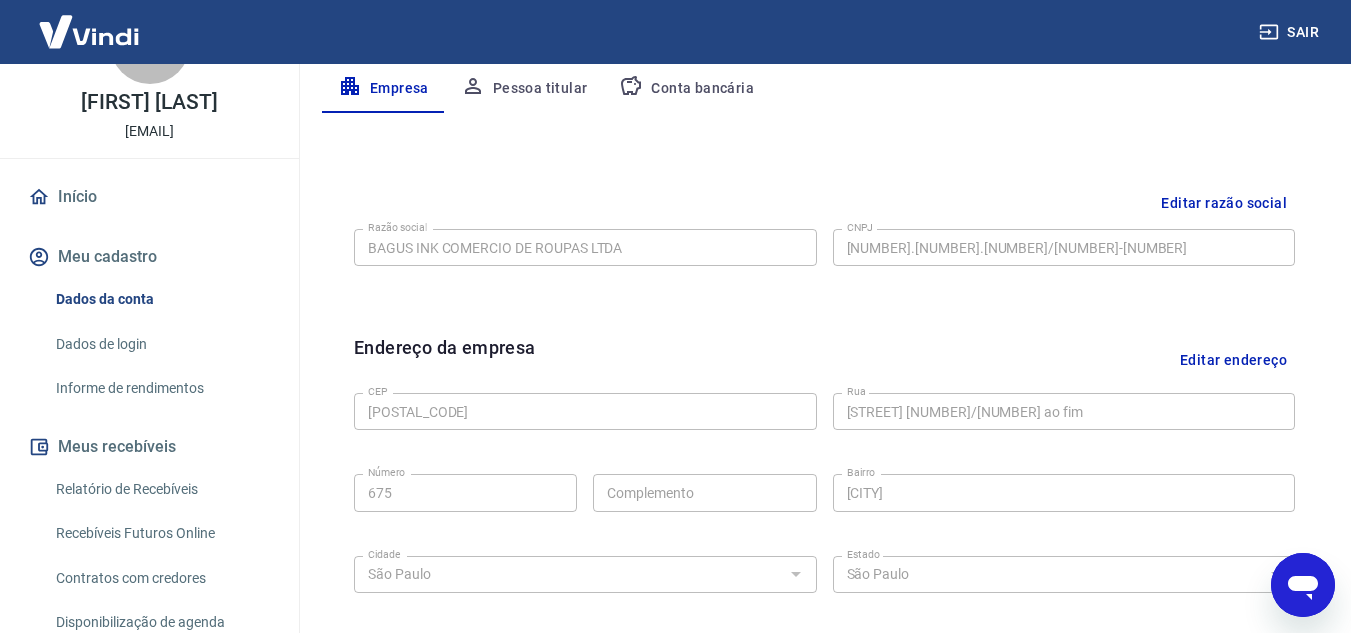 click on "Conta bancária" at bounding box center [686, 89] 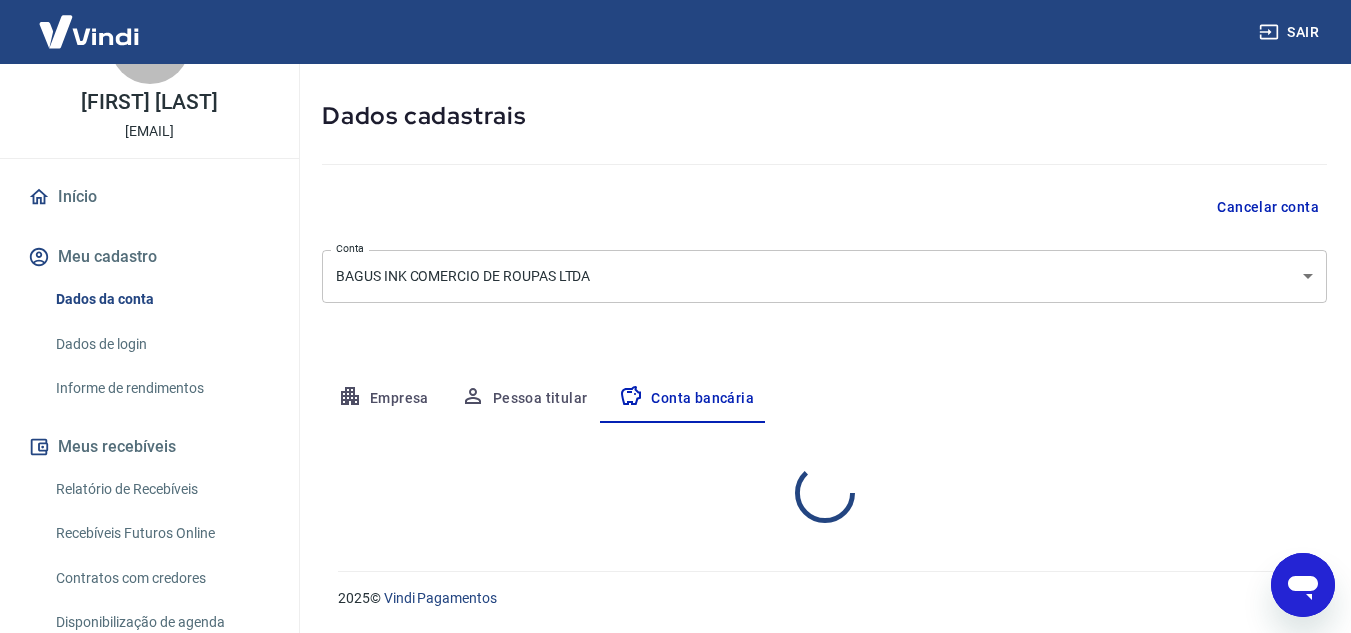 select on "1" 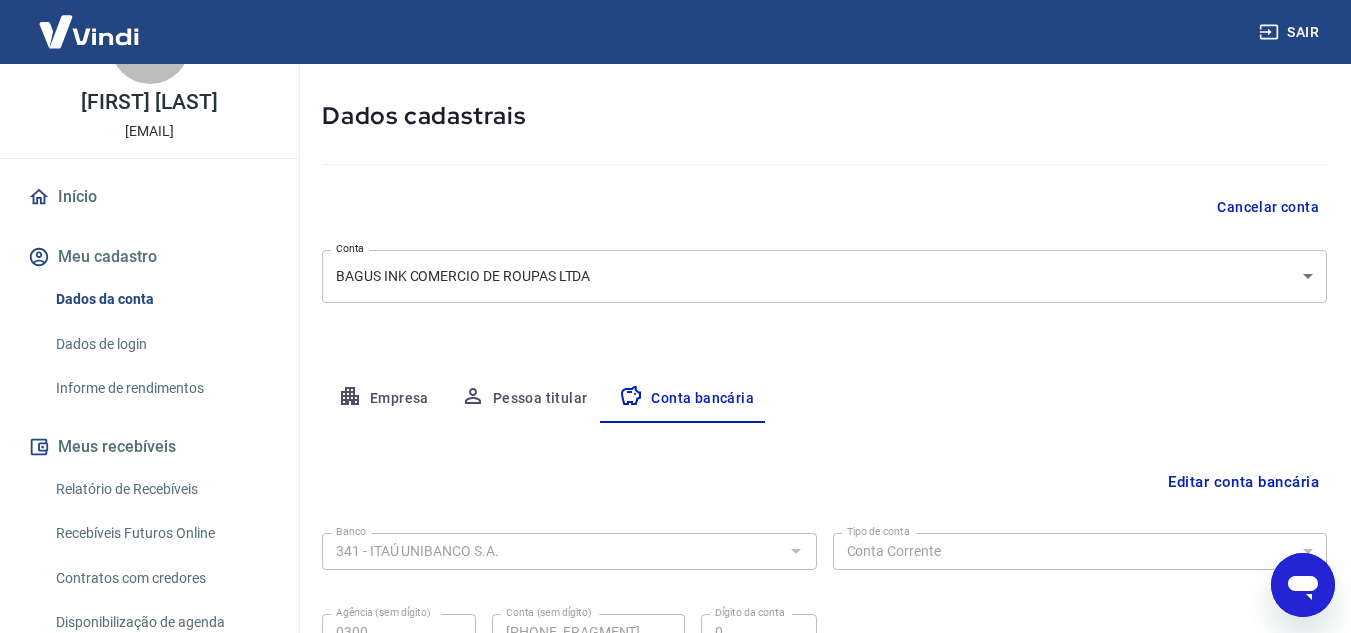scroll, scrollTop: 278, scrollLeft: 0, axis: vertical 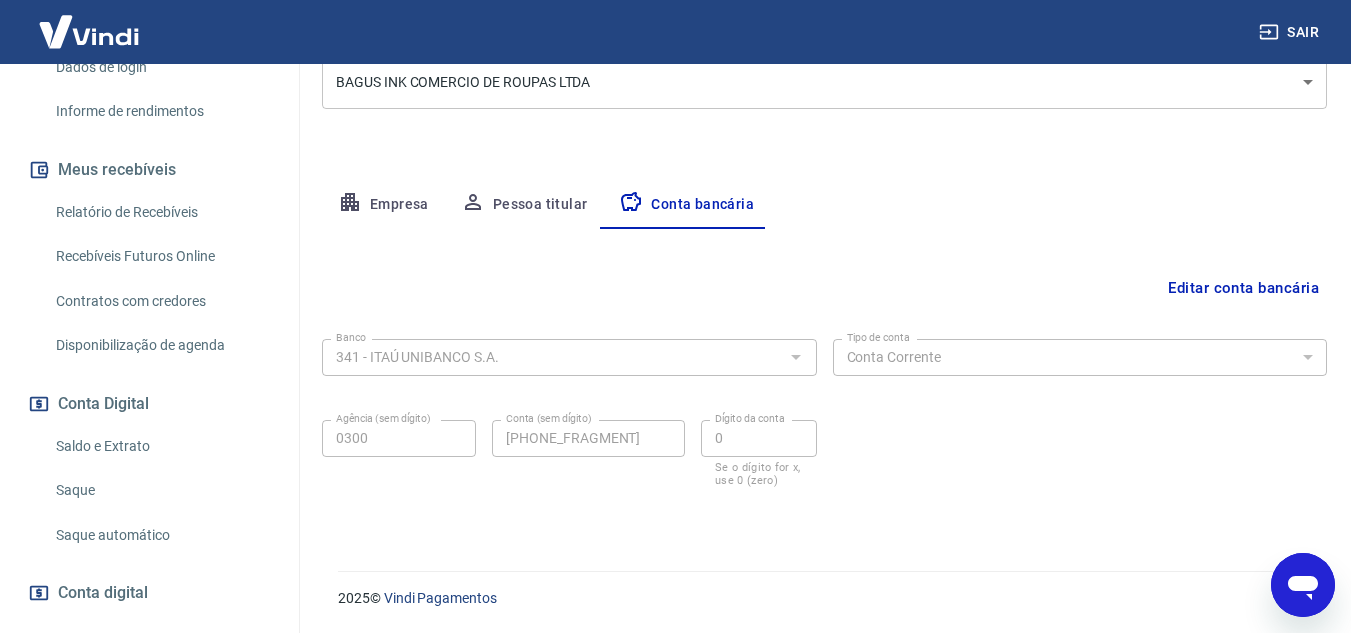 click on "Saque automático" at bounding box center [161, 535] 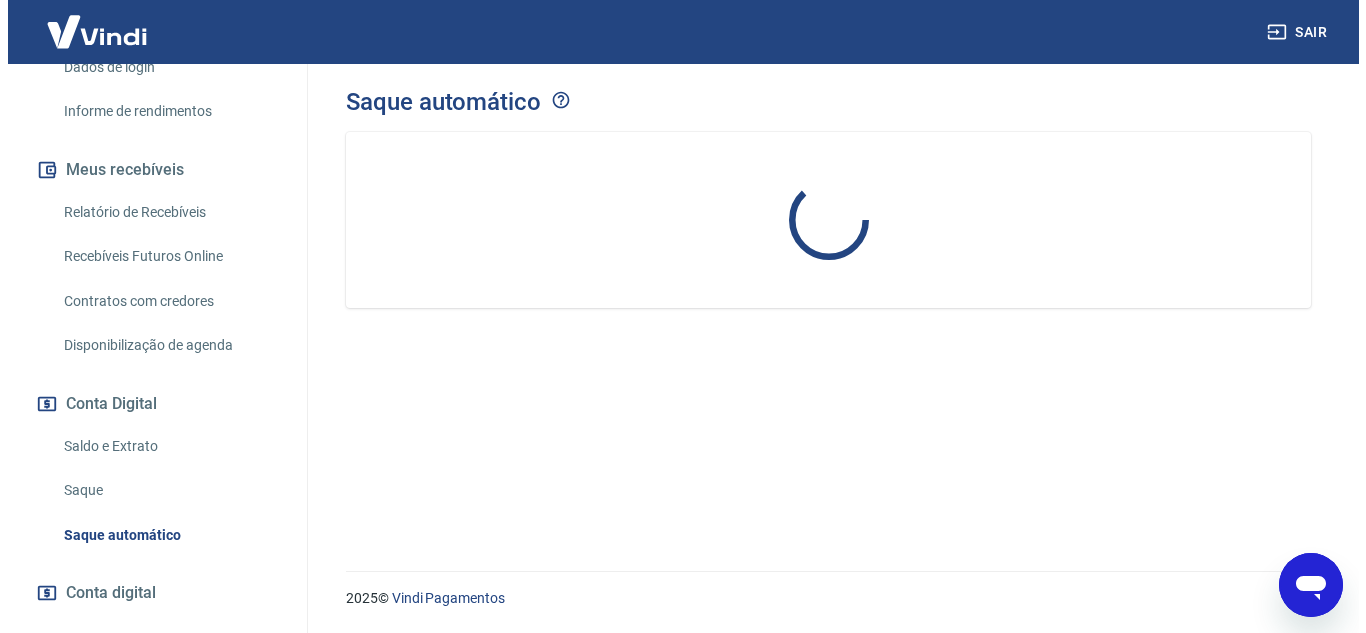 scroll, scrollTop: 0, scrollLeft: 0, axis: both 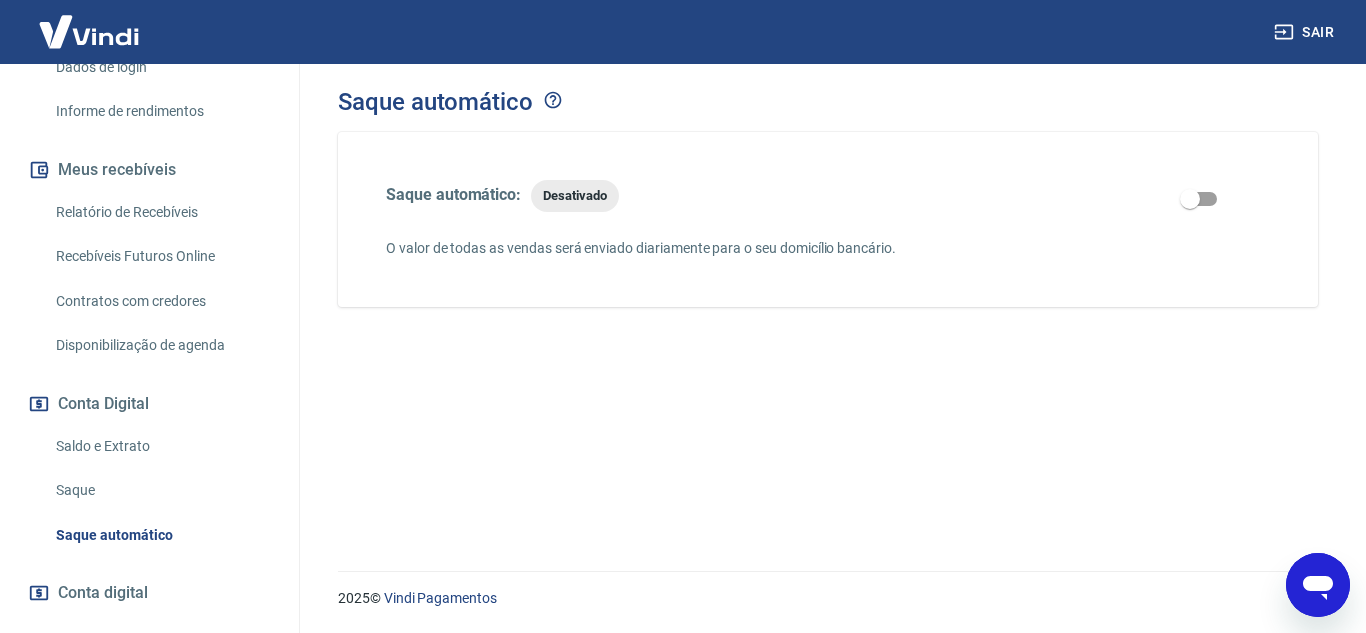 click at bounding box center (1190, 199) 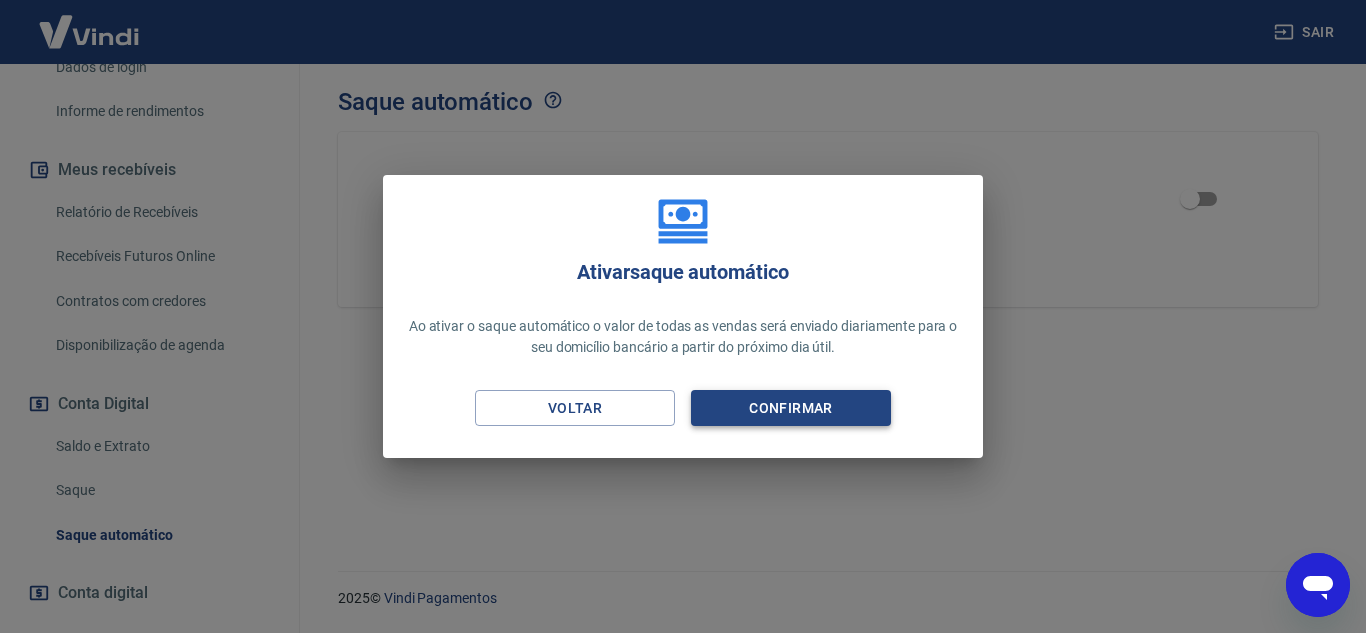 click on "Confirmar" at bounding box center (791, 408) 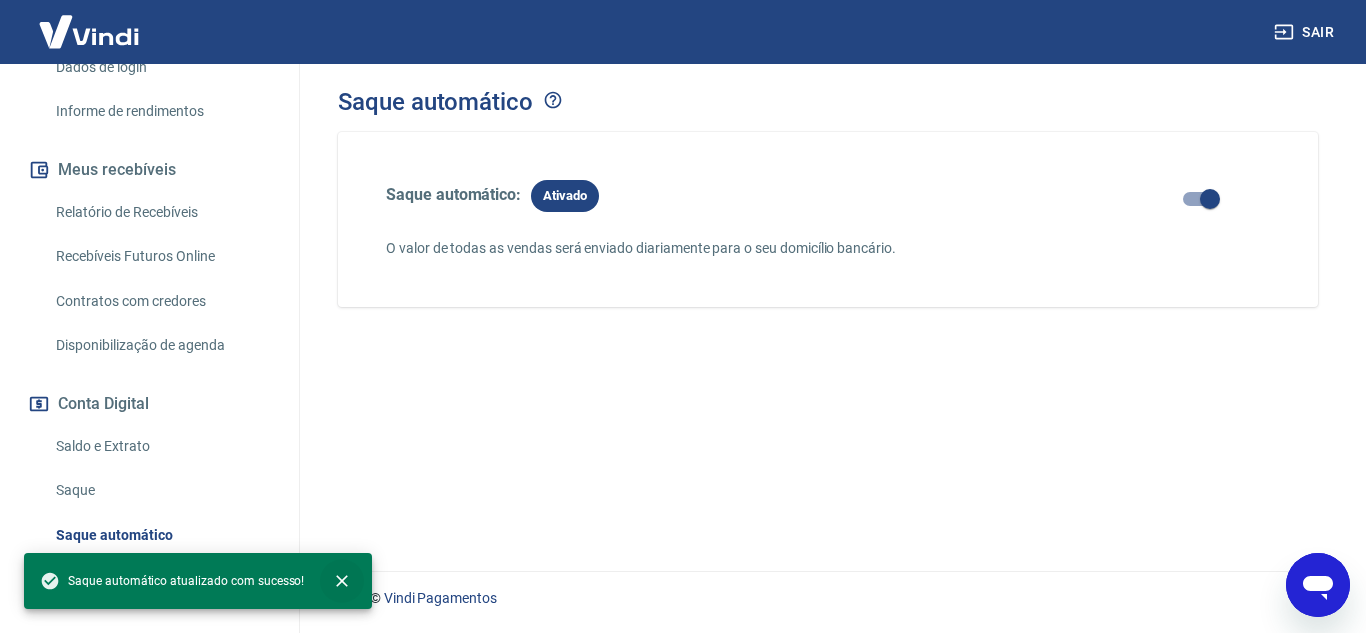 click 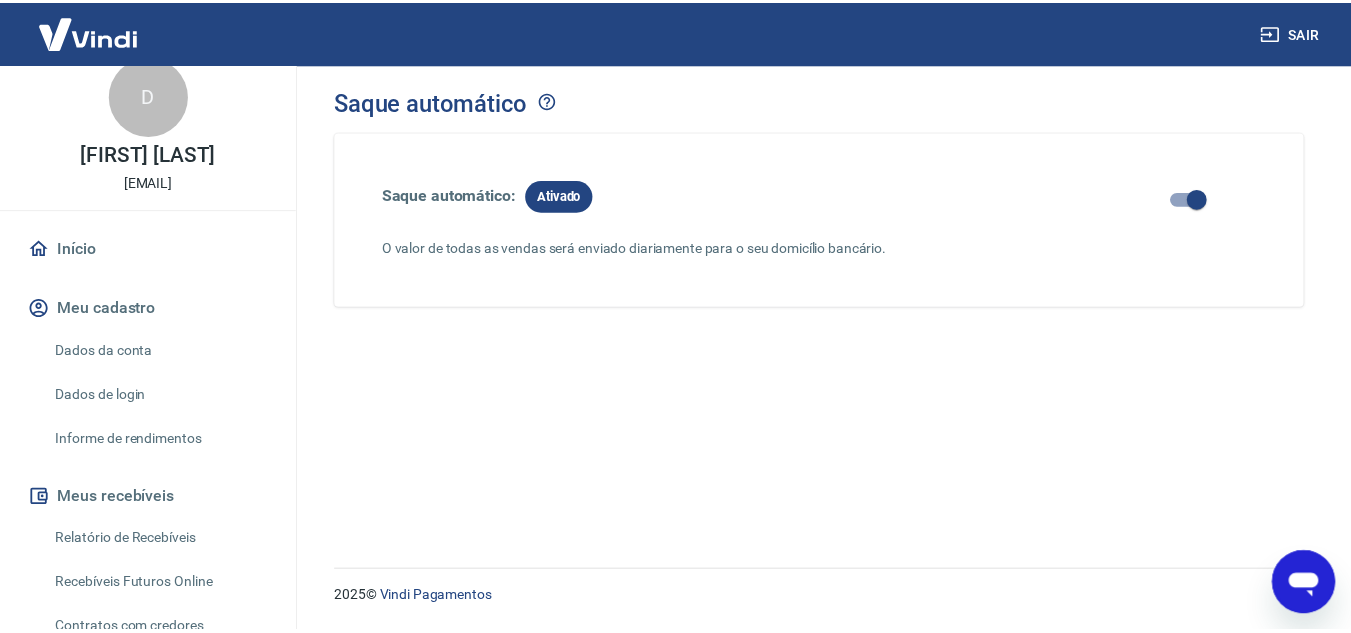 scroll, scrollTop: 0, scrollLeft: 0, axis: both 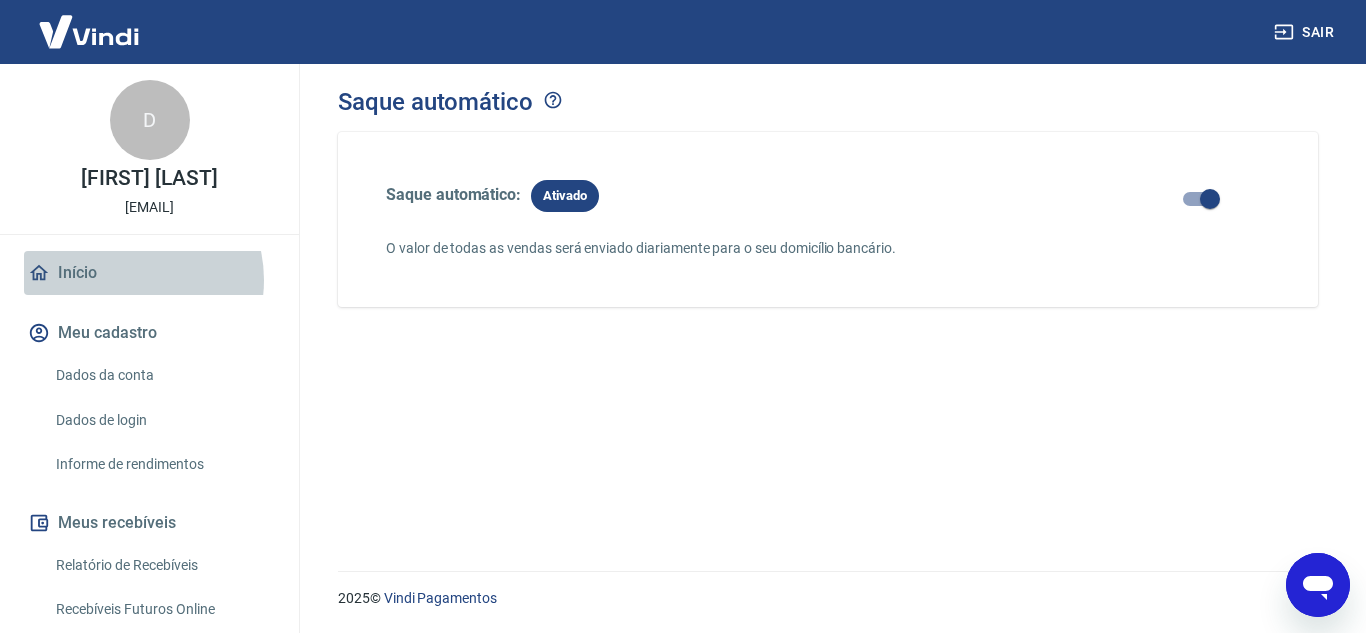 click on "Início" at bounding box center (149, 273) 